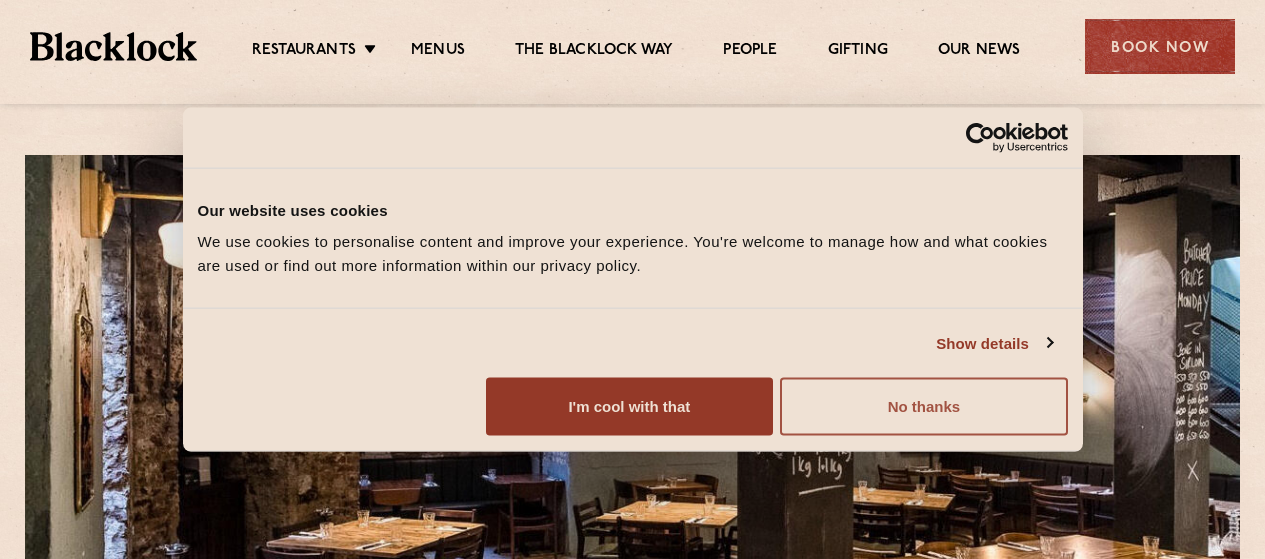 scroll, scrollTop: 0, scrollLeft: 0, axis: both 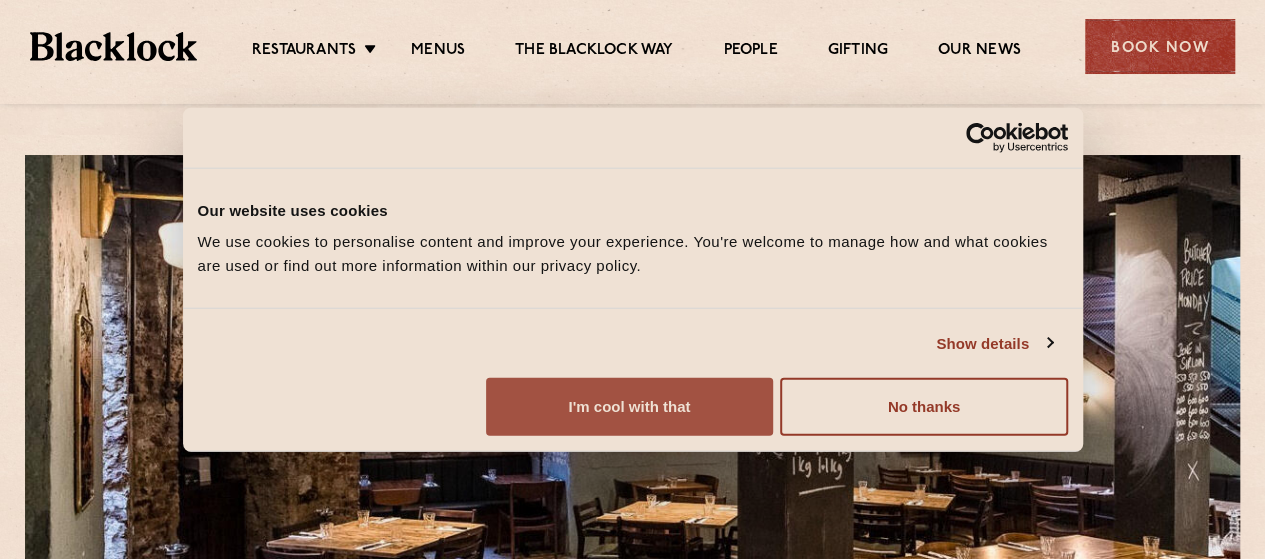 click on "I'm cool with that" at bounding box center (629, 407) 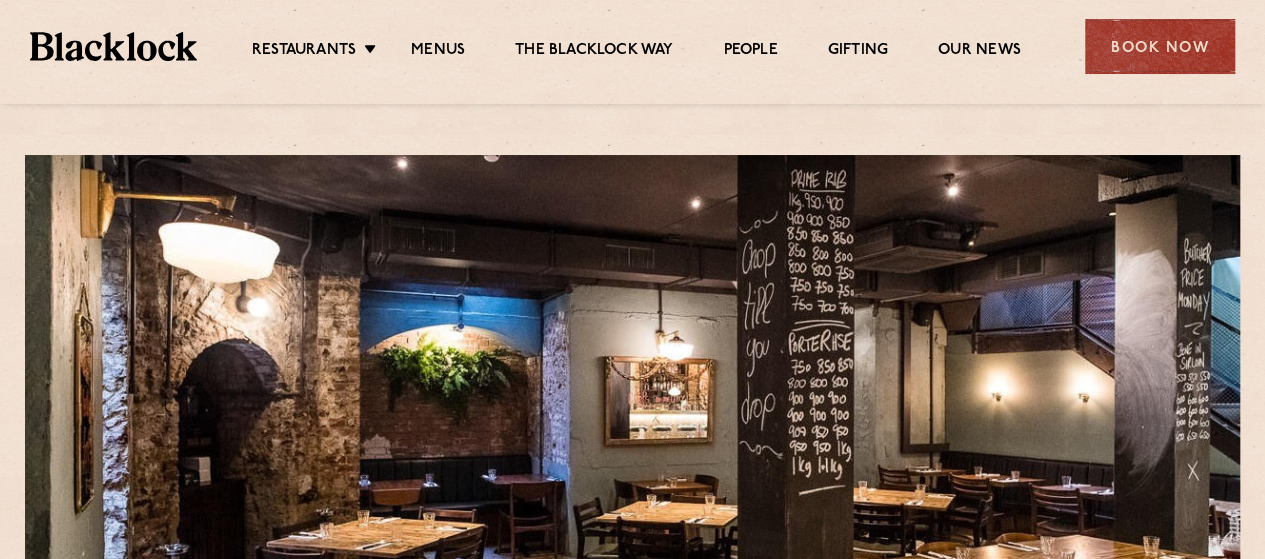 scroll, scrollTop: 489, scrollLeft: 0, axis: vertical 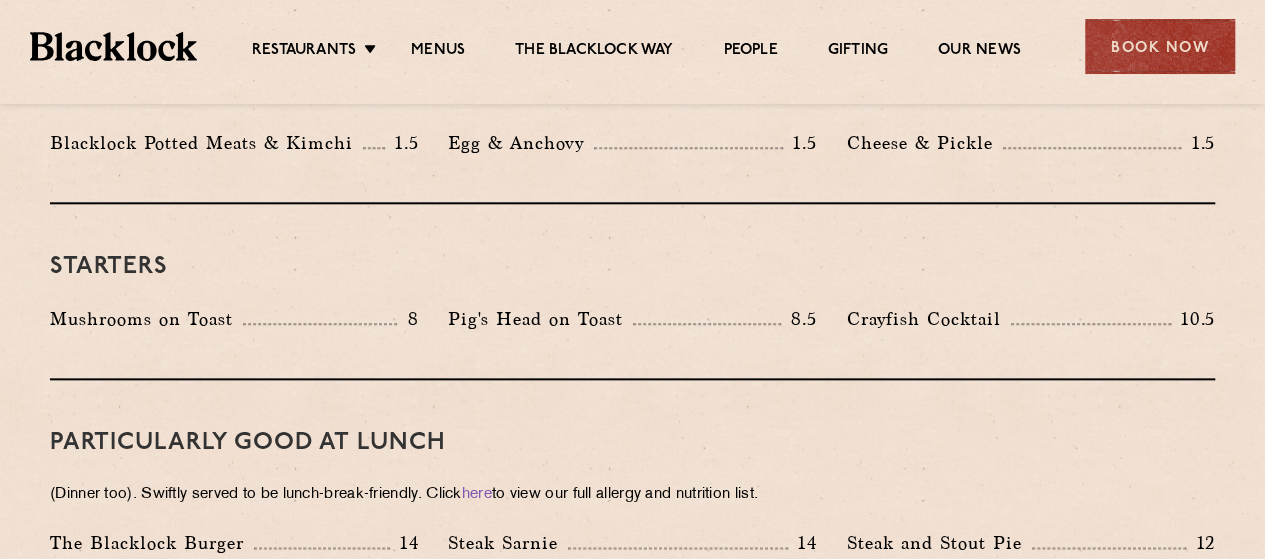 click on "Restaurants Soho City Shoreditch Covent Garden Canary Wharf Manchester Birmingham Menus The Blacklock Way People Gifting Our News Book Now" at bounding box center [632, 44] 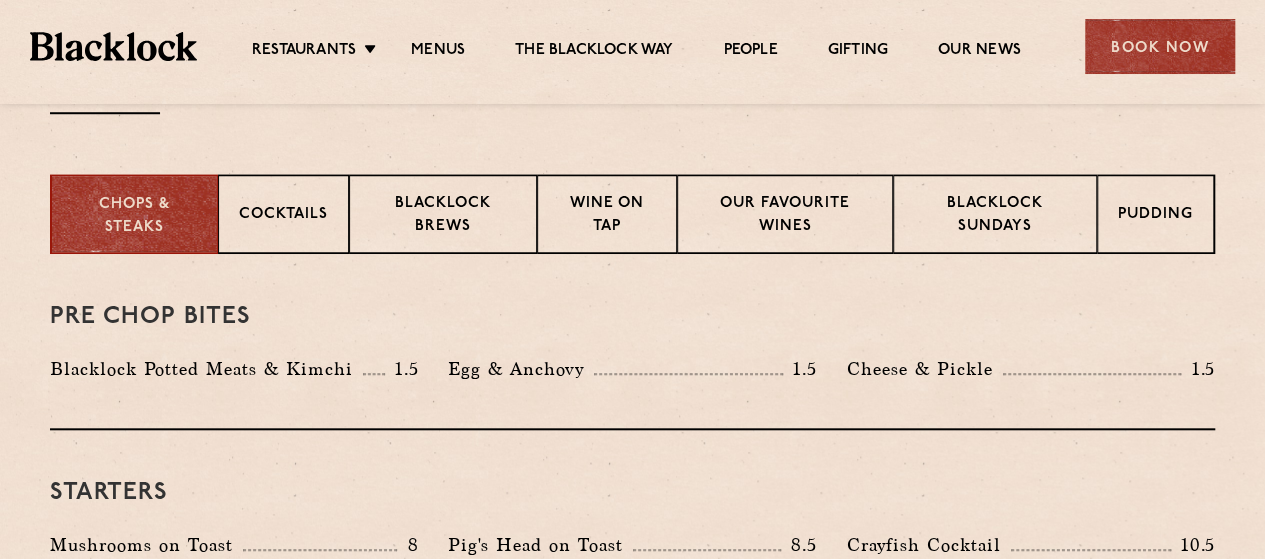 scroll, scrollTop: 645, scrollLeft: 0, axis: vertical 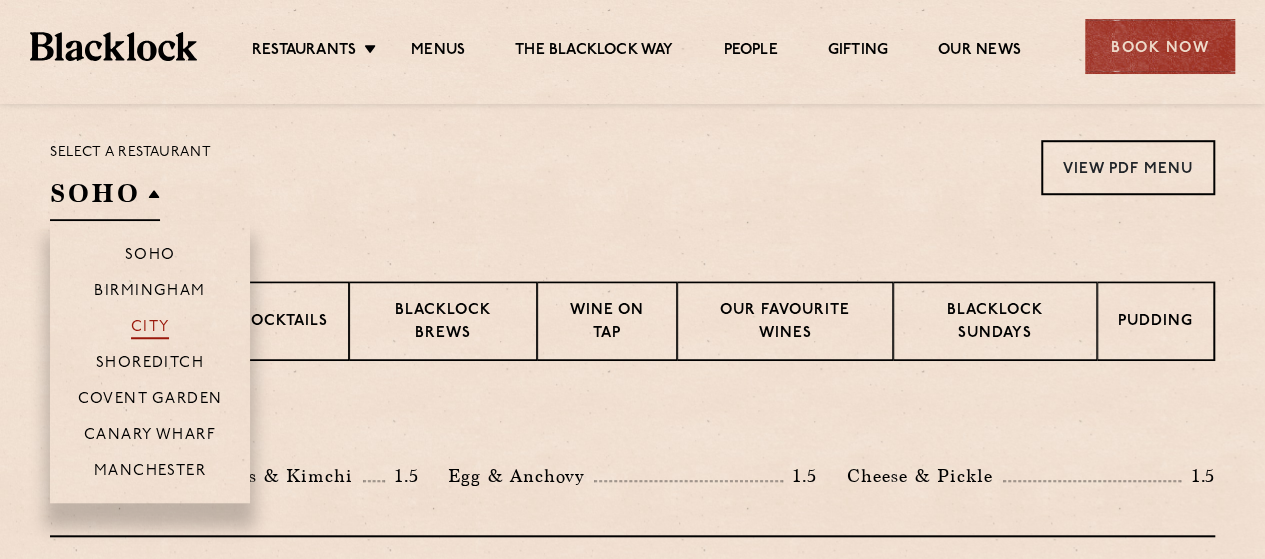 click on "City" at bounding box center (150, 329) 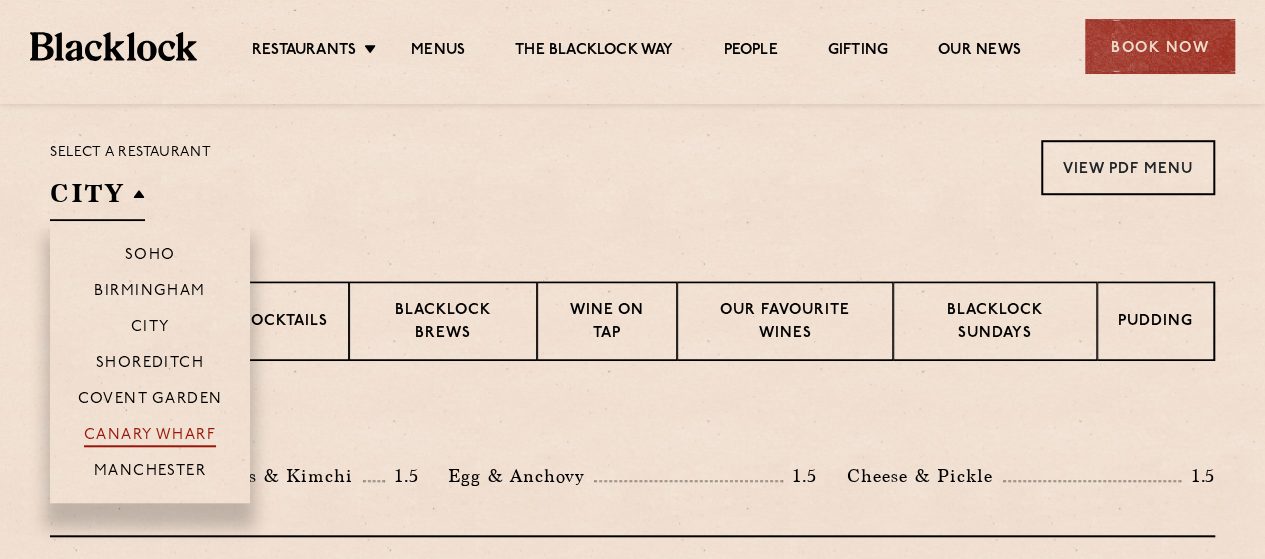 click on "Canary Wharf" at bounding box center [150, 437] 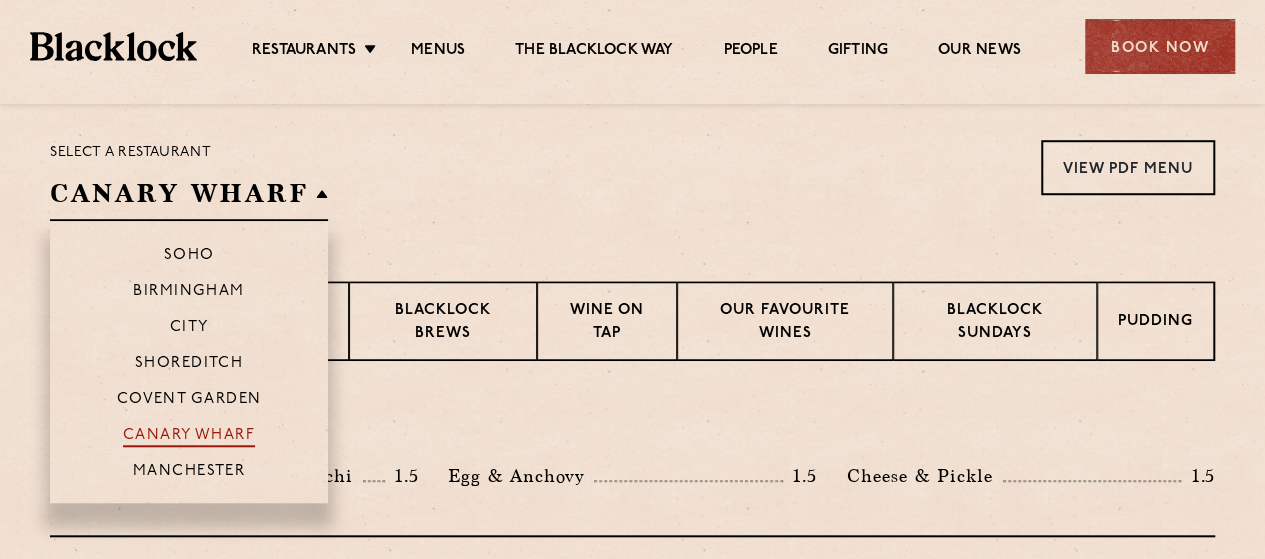 click on "Canary Wharf" at bounding box center (189, 437) 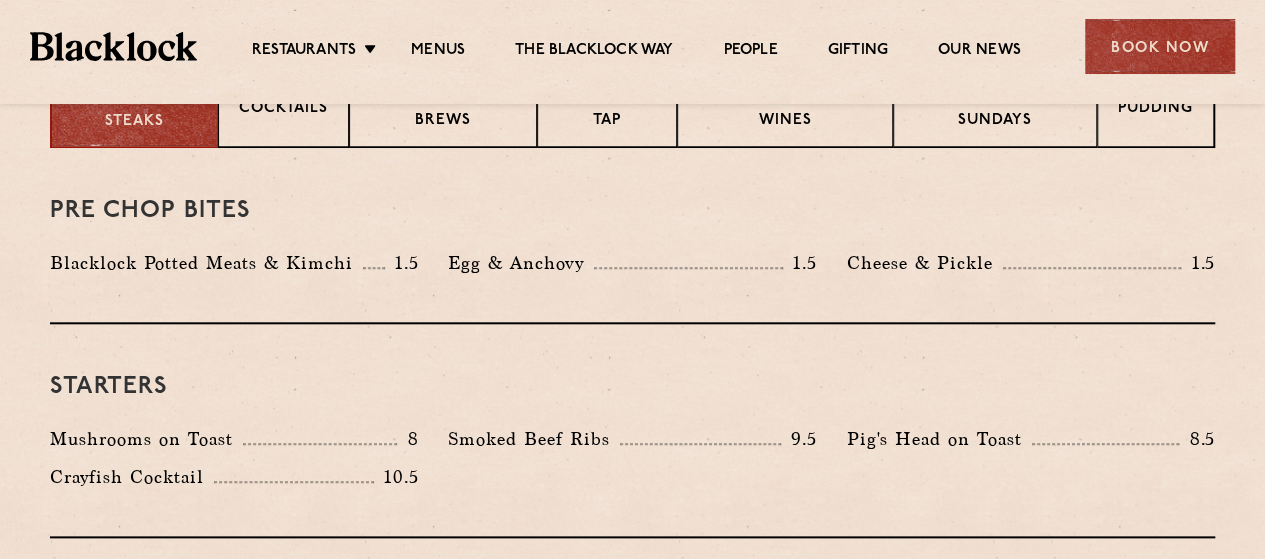 scroll, scrollTop: 952, scrollLeft: 0, axis: vertical 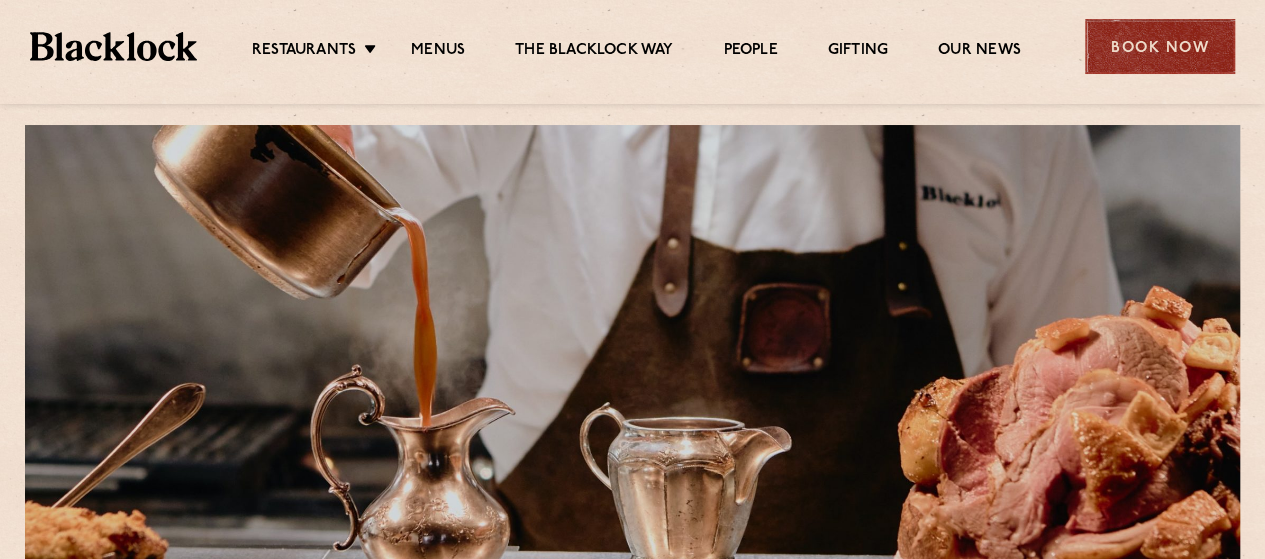 click on "Book Now" at bounding box center [1160, 46] 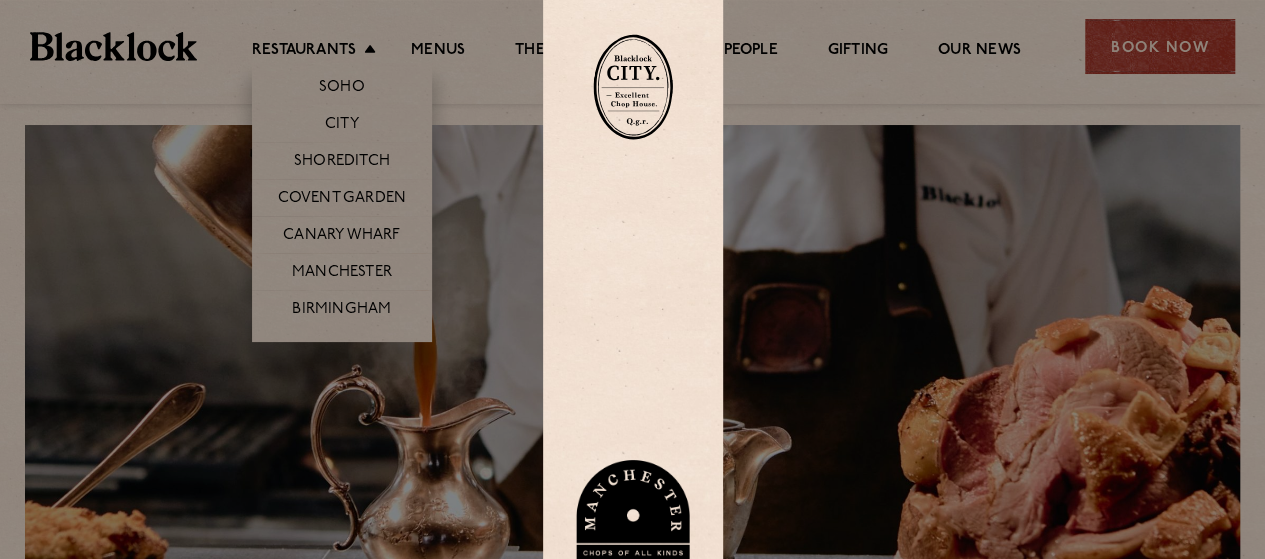 click at bounding box center (632, 279) 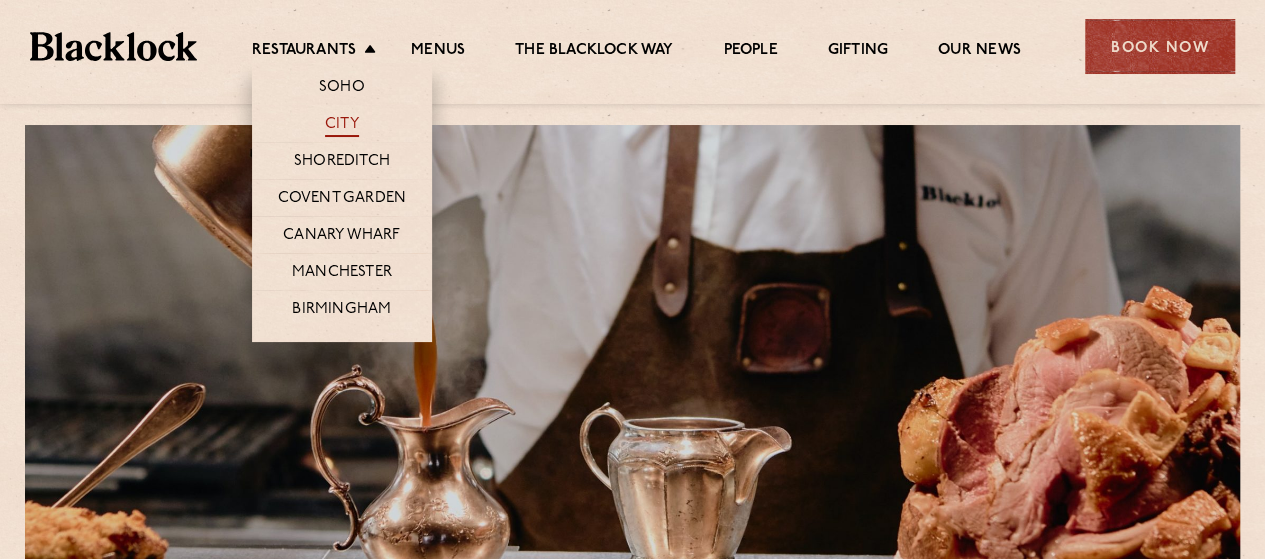 click on "City" at bounding box center (342, 126) 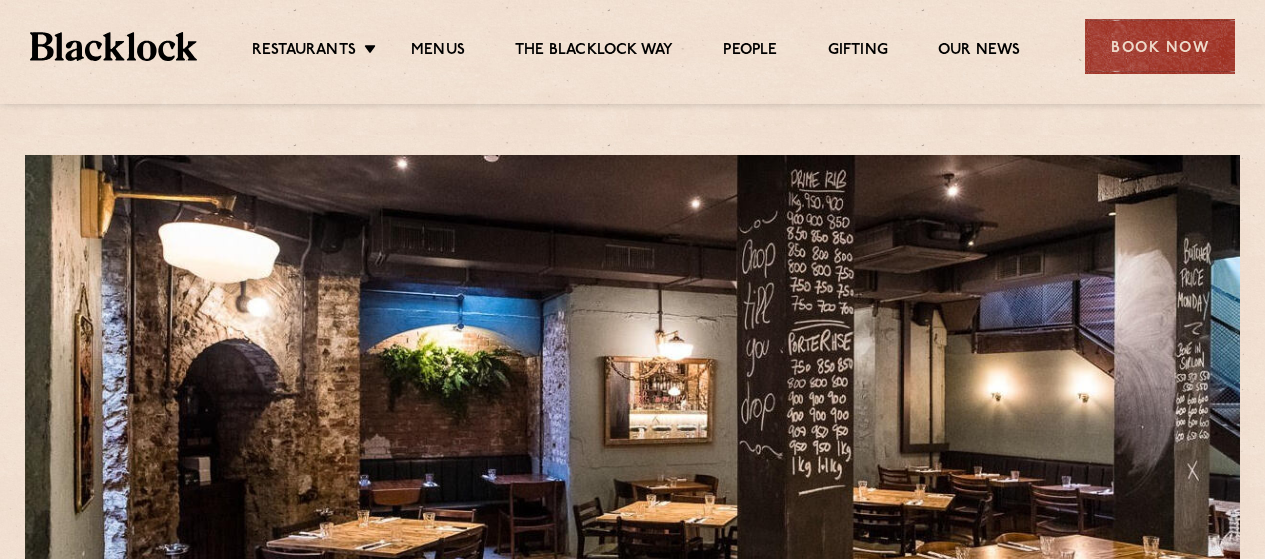 scroll, scrollTop: 0, scrollLeft: 0, axis: both 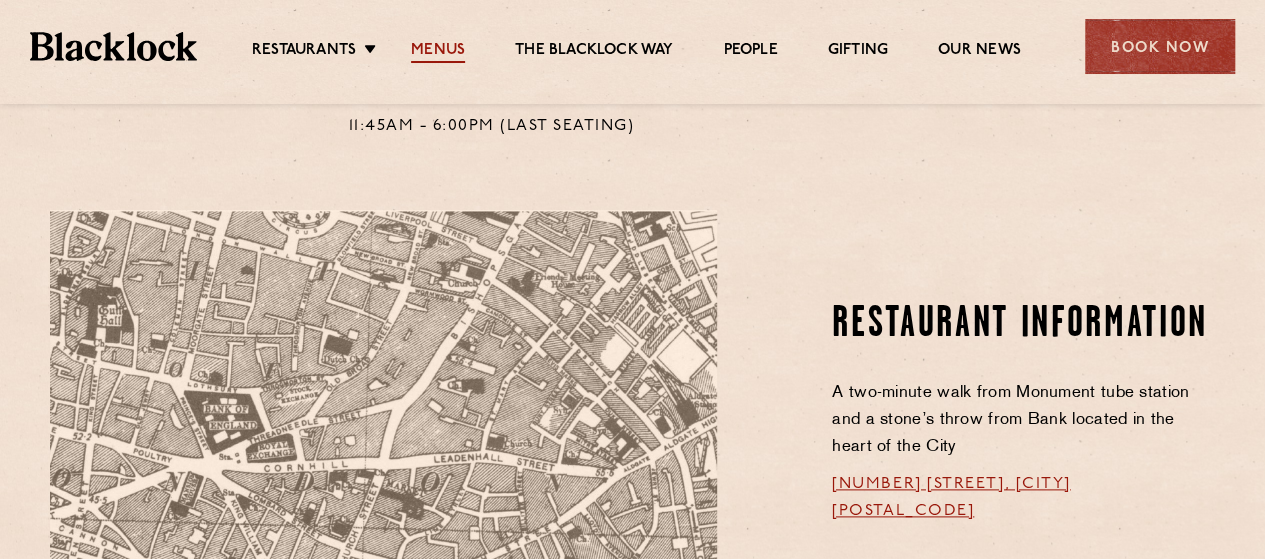click on "Menus" at bounding box center [438, 52] 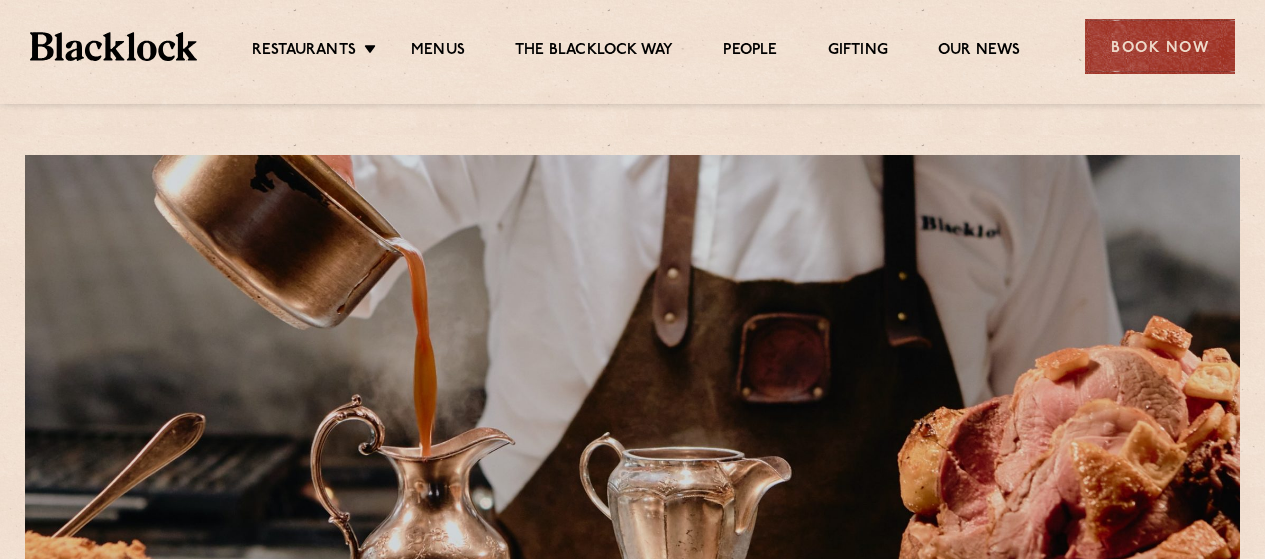 scroll, scrollTop: 0, scrollLeft: 0, axis: both 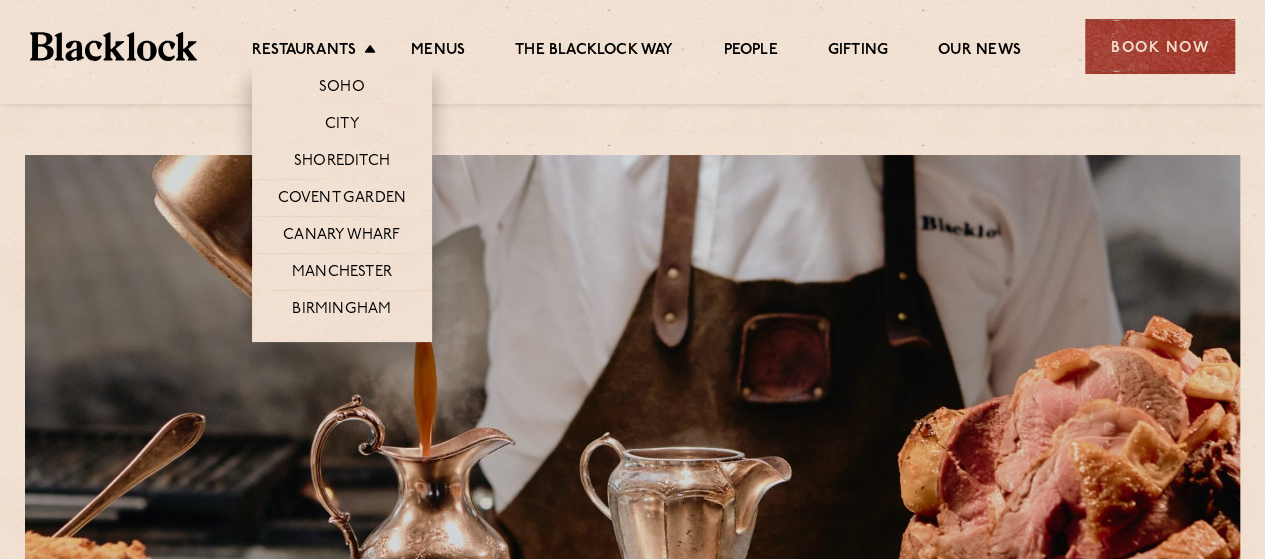 click on "Restaurants Soho City Shoreditch Covent Garden Canary Wharf Manchester Birmingham" at bounding box center [319, 52] 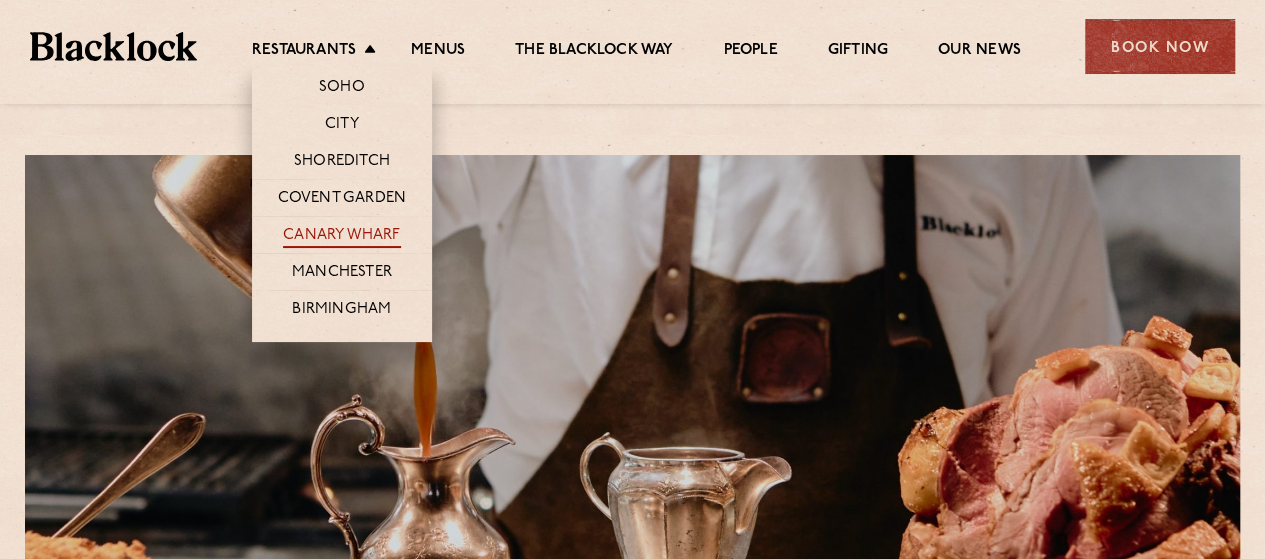 click on "Canary Wharf" at bounding box center [341, 237] 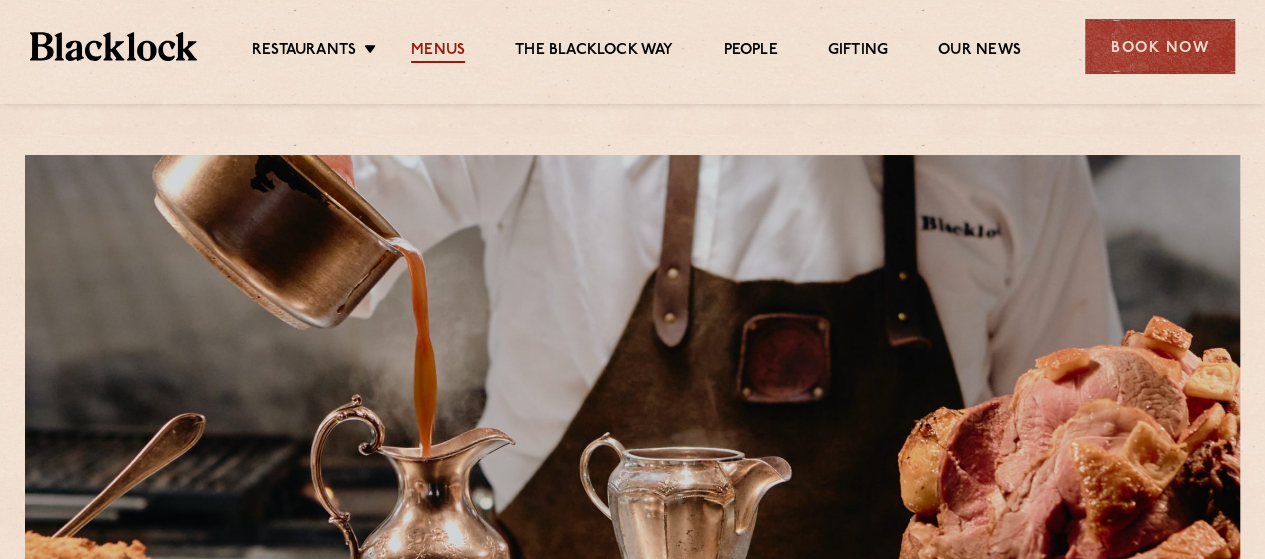 click on "Menus" at bounding box center (438, 52) 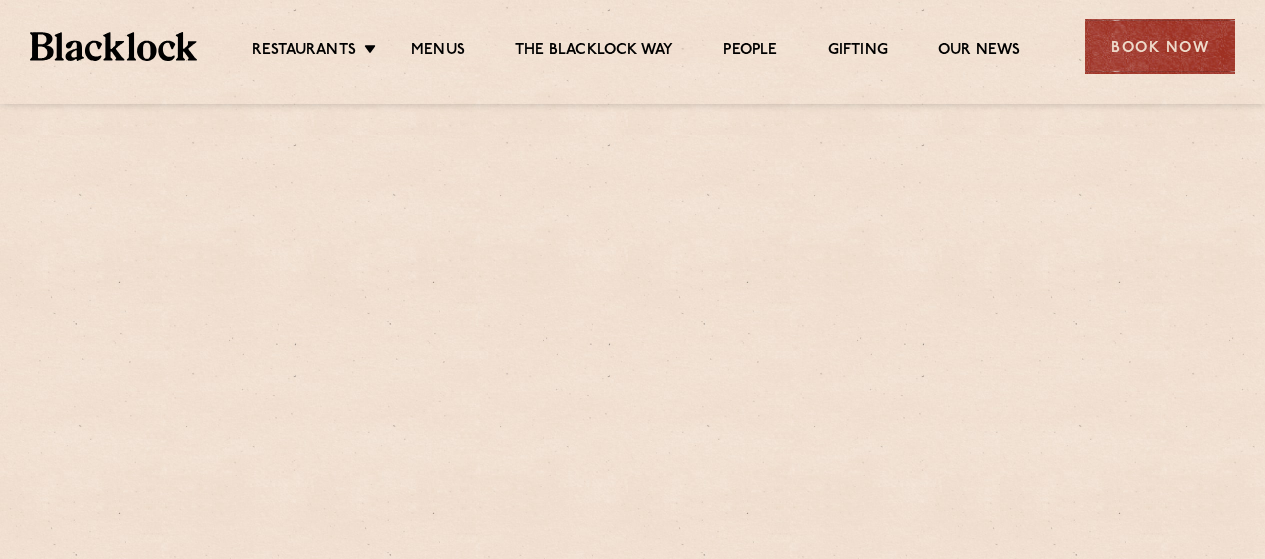 scroll, scrollTop: 0, scrollLeft: 0, axis: both 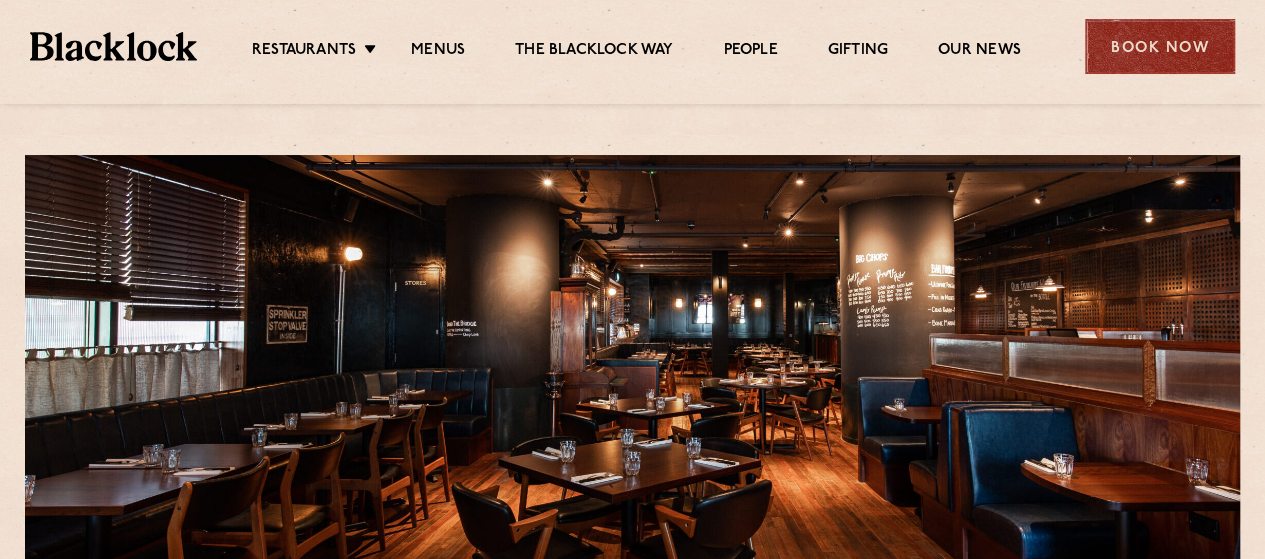 click on "Book Now" at bounding box center [1160, 46] 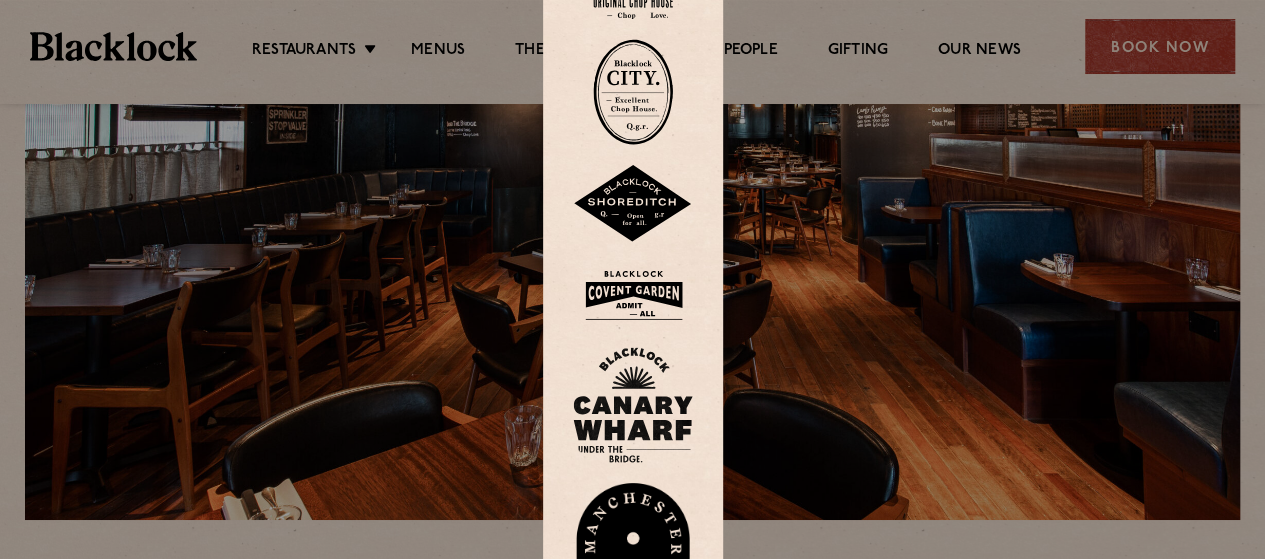 scroll, scrollTop: 221, scrollLeft: 0, axis: vertical 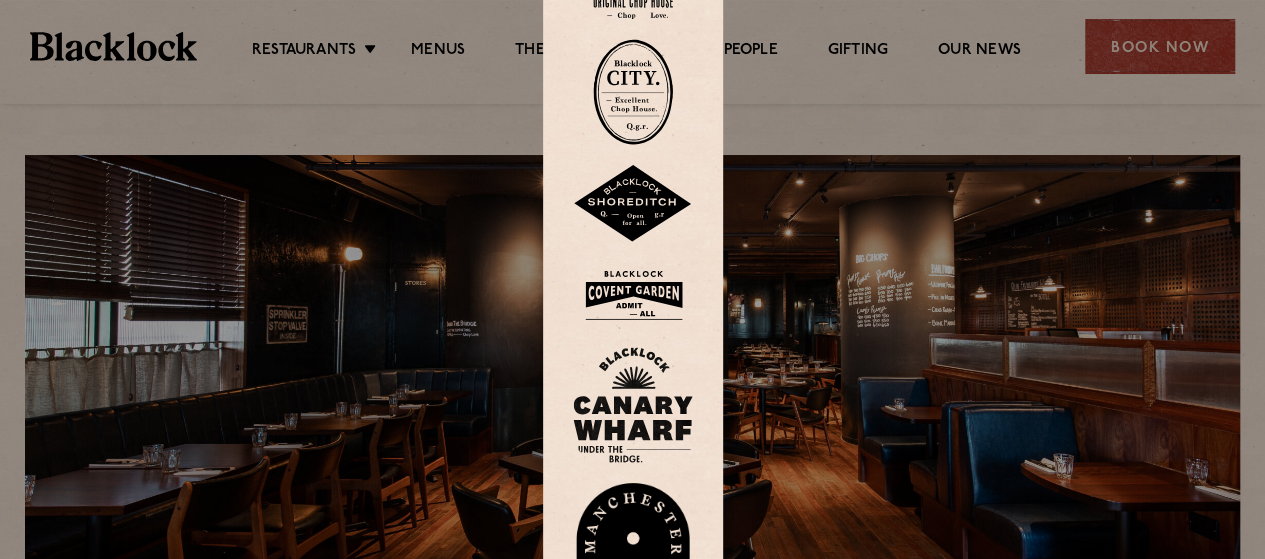 click at bounding box center (632, 279) 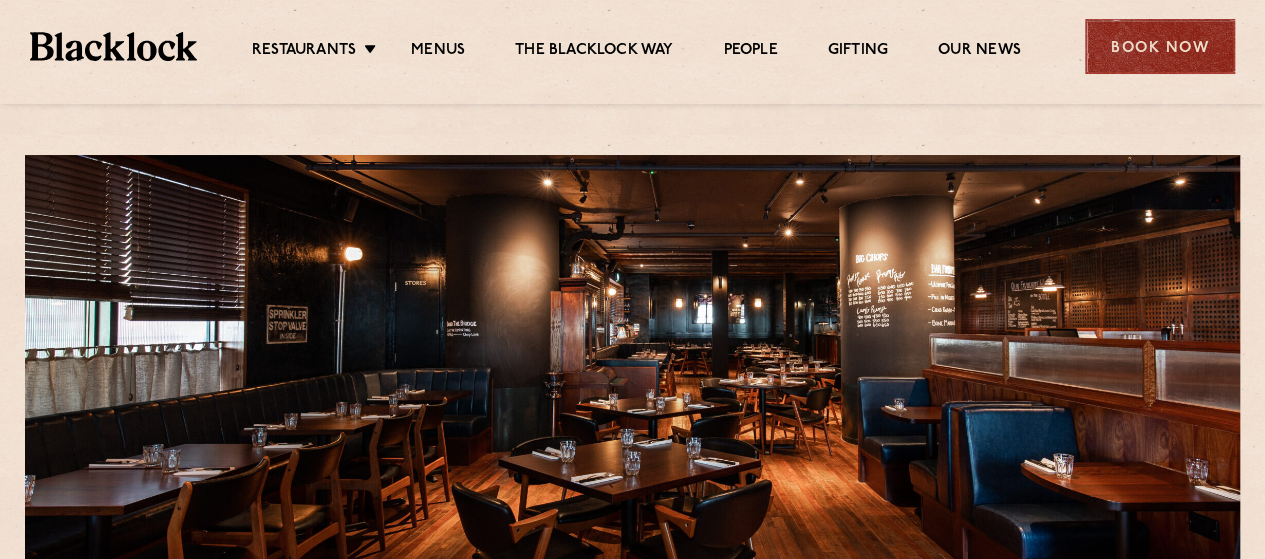 click on "Book Now" at bounding box center (1160, 46) 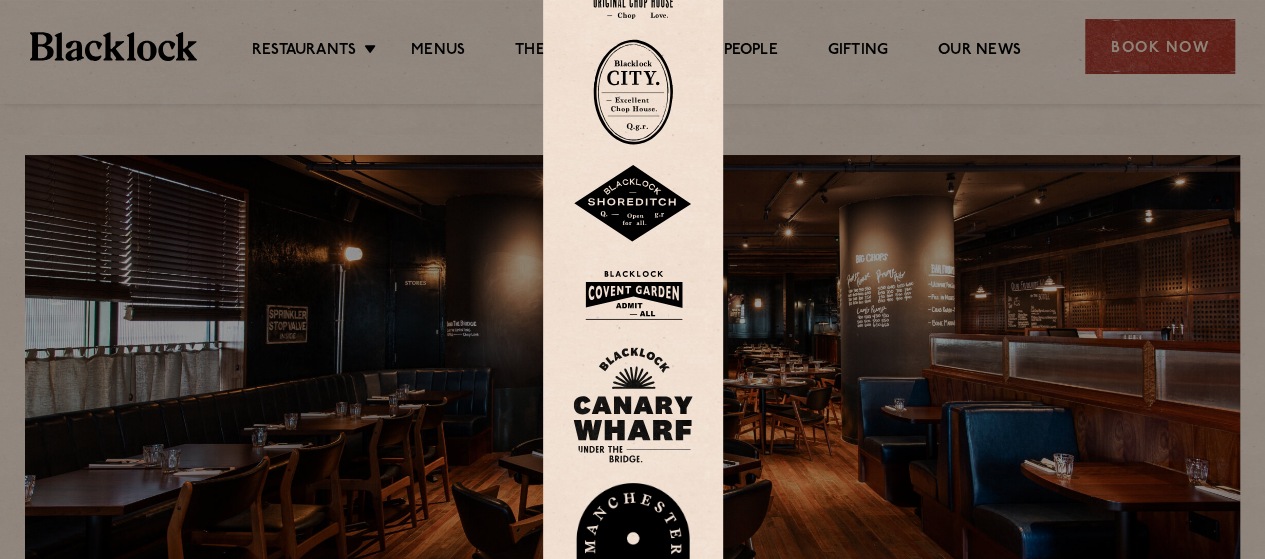 click at bounding box center [633, 405] 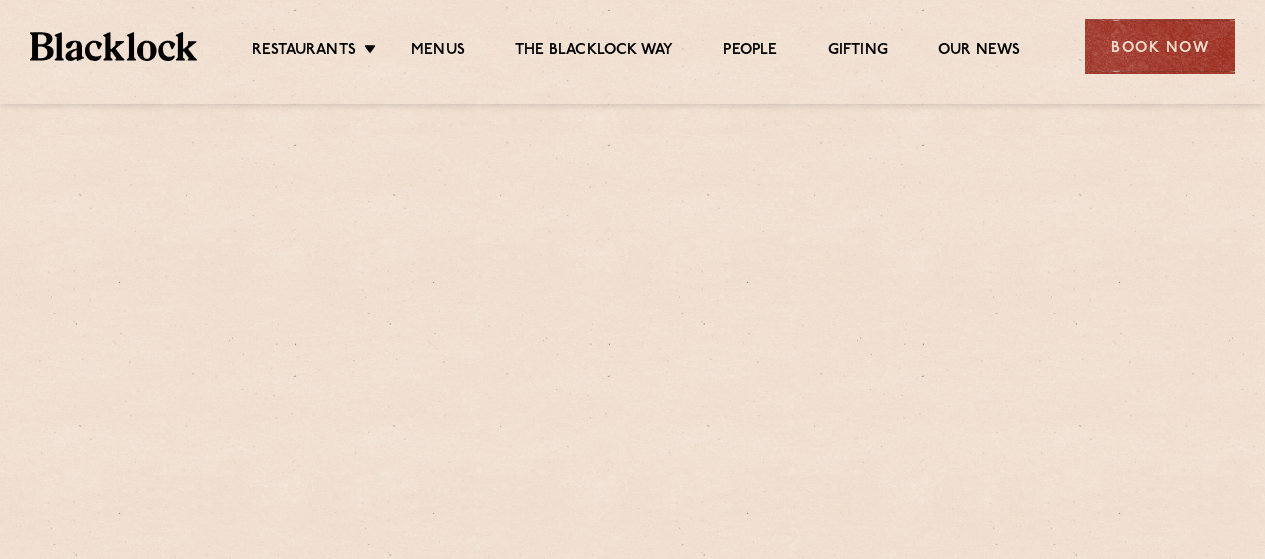 scroll, scrollTop: 0, scrollLeft: 0, axis: both 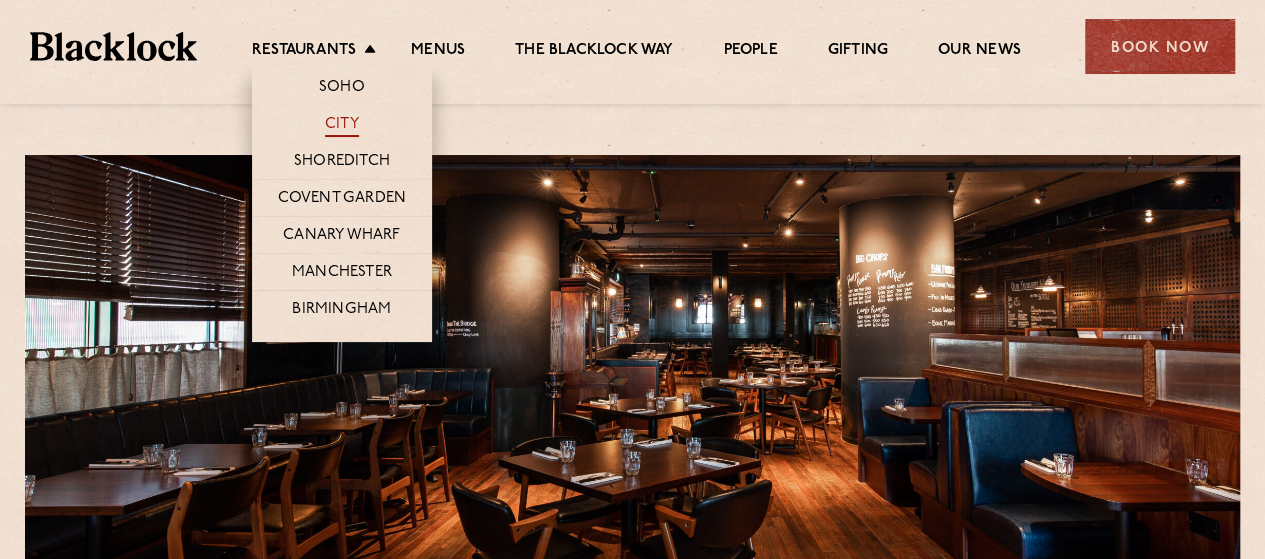 click on "City" at bounding box center [342, 126] 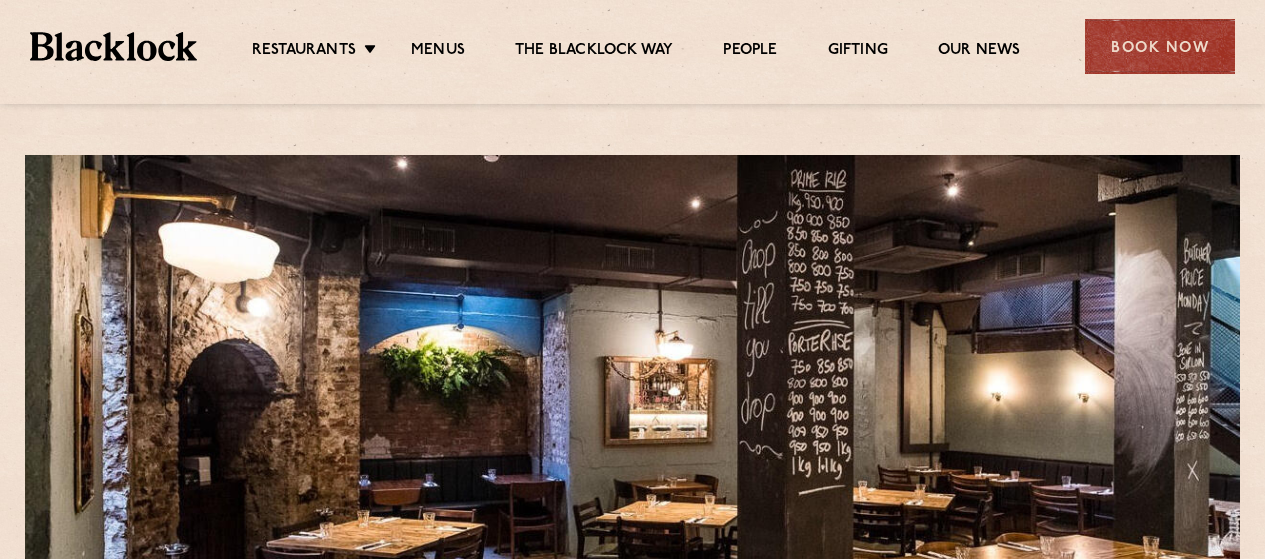 scroll, scrollTop: 0, scrollLeft: 0, axis: both 